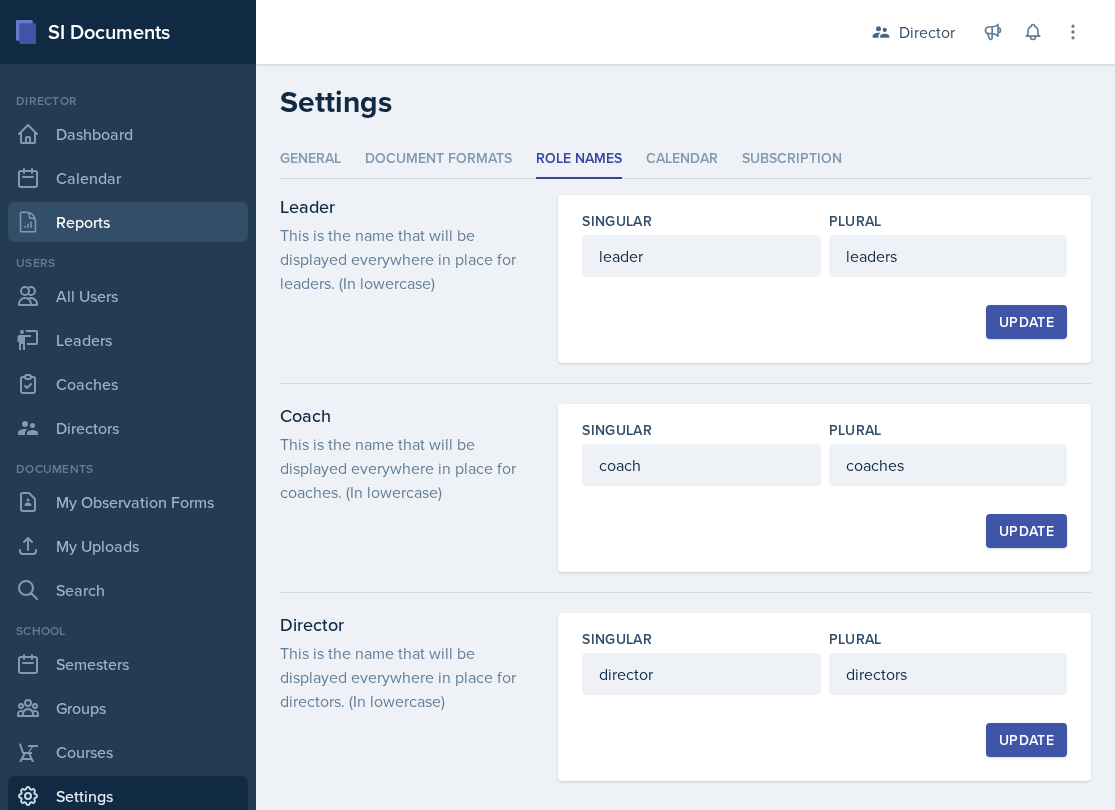 click on "Reports" at bounding box center (128, 222) 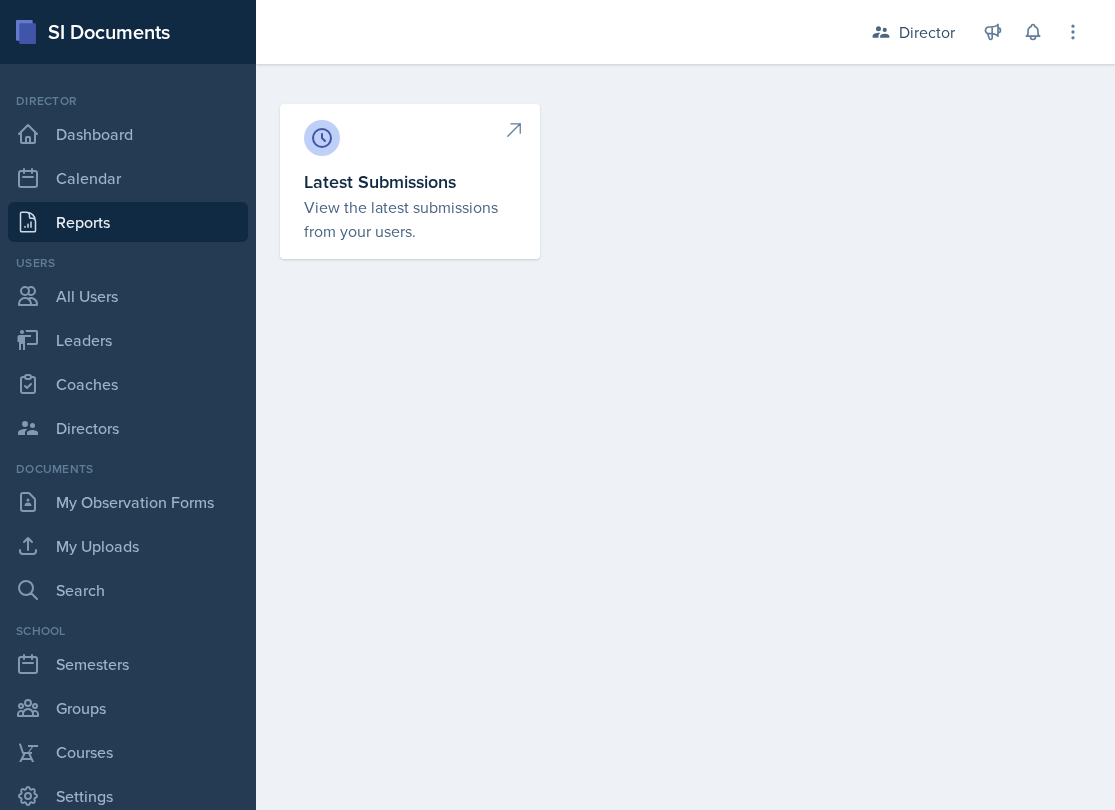 click on "Latest Submissions" at bounding box center [410, 181] 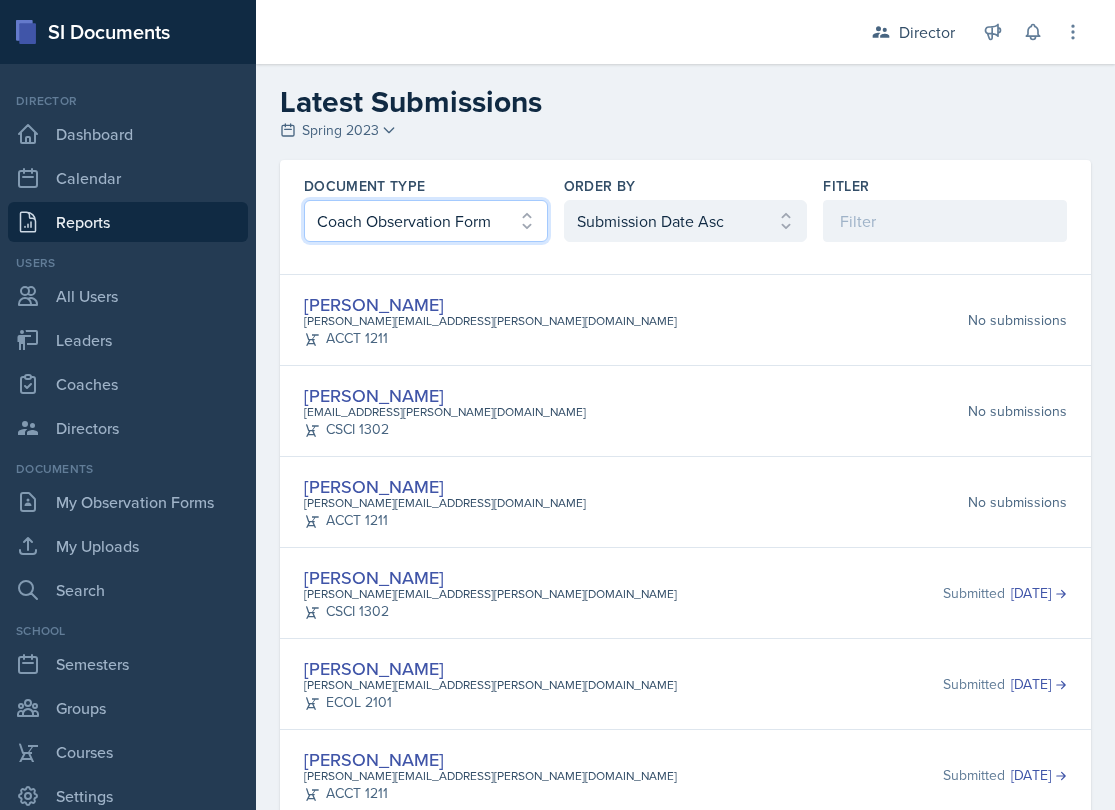 click on "Coach Observation Form" at bounding box center [0, 0] 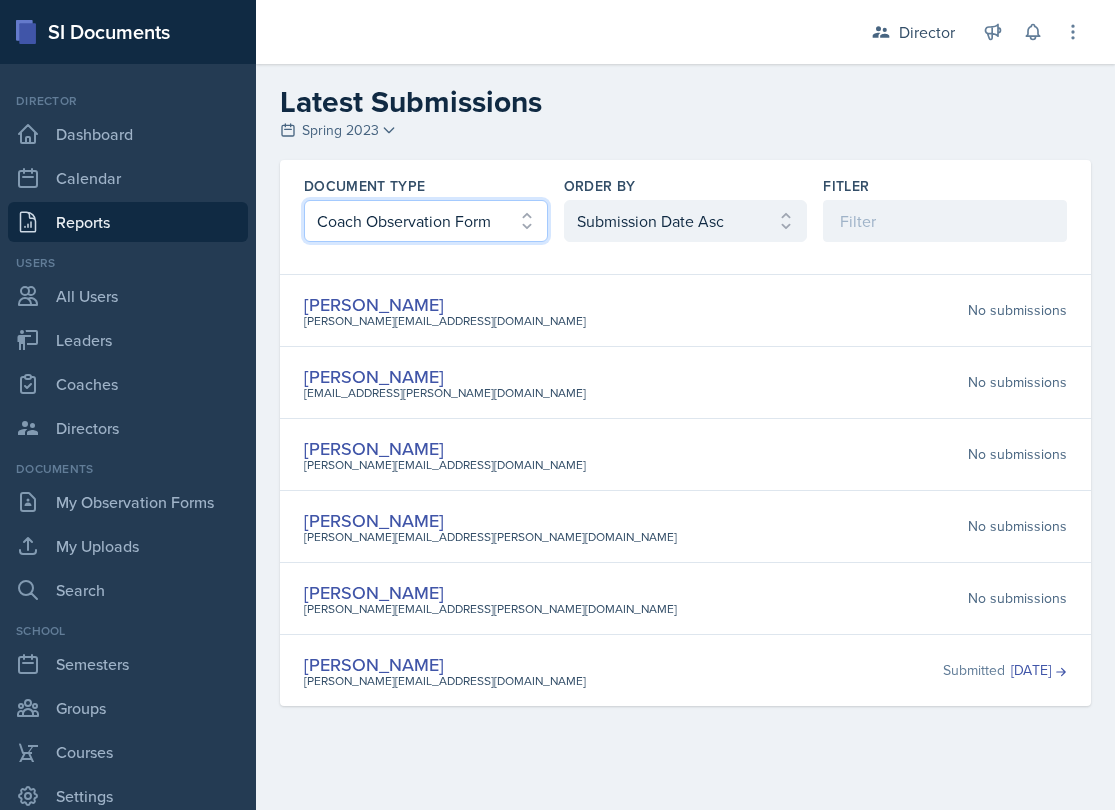 select on "4" 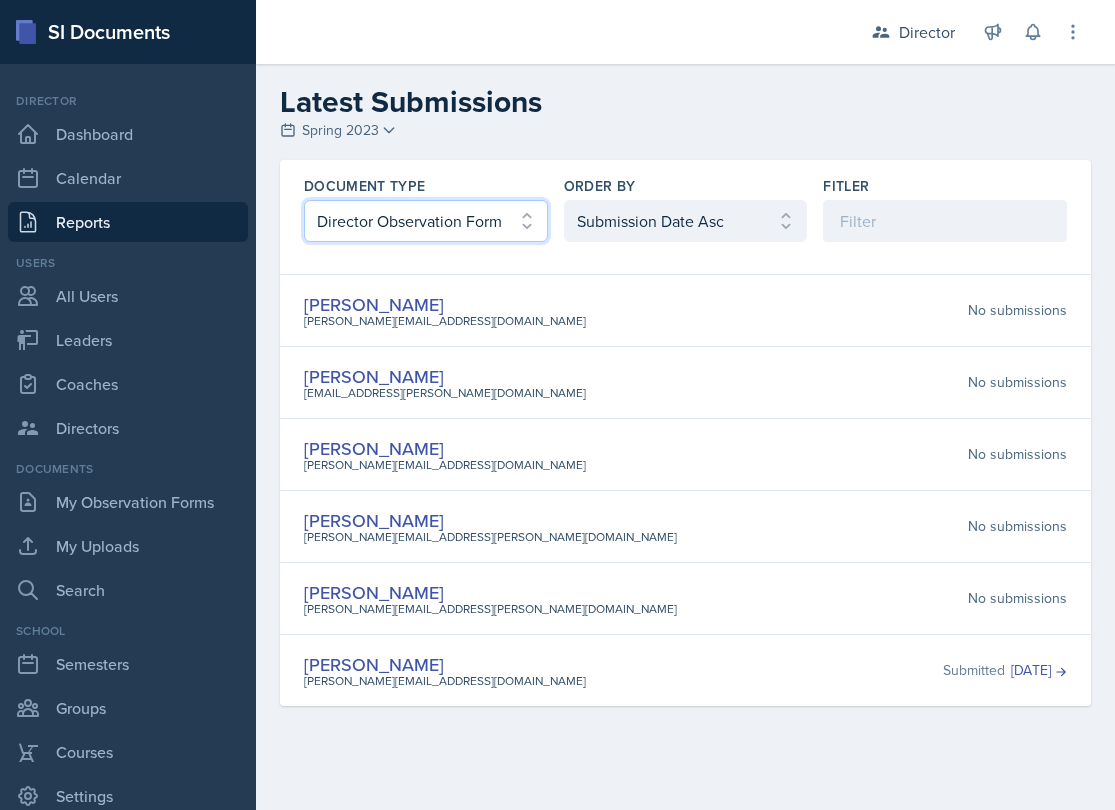 click on "Director Observation Form" at bounding box center (0, 0) 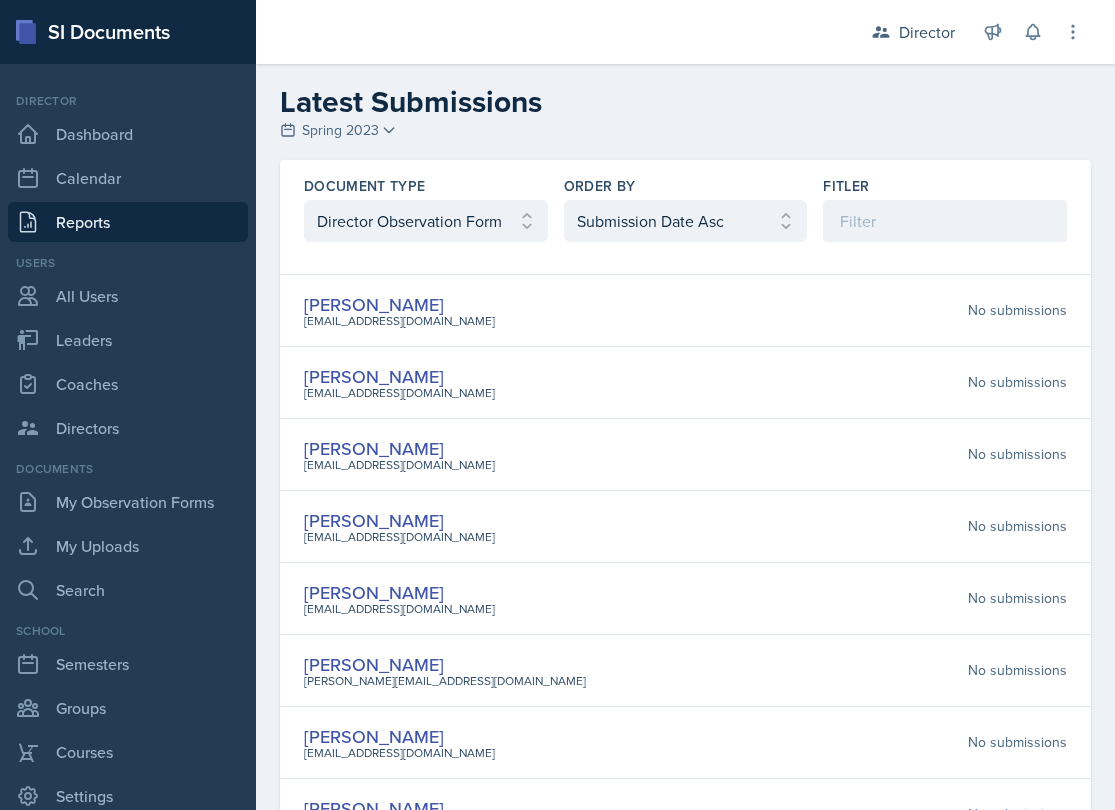 click on "Document Type     Select document type   Planning Sheet Peer Observation Form Coach Observation Form Director Observation Form Upload     Order By     Select order by   Submission Date Asc Submission Date Desc User Last Name     Fitler" at bounding box center (685, 209) 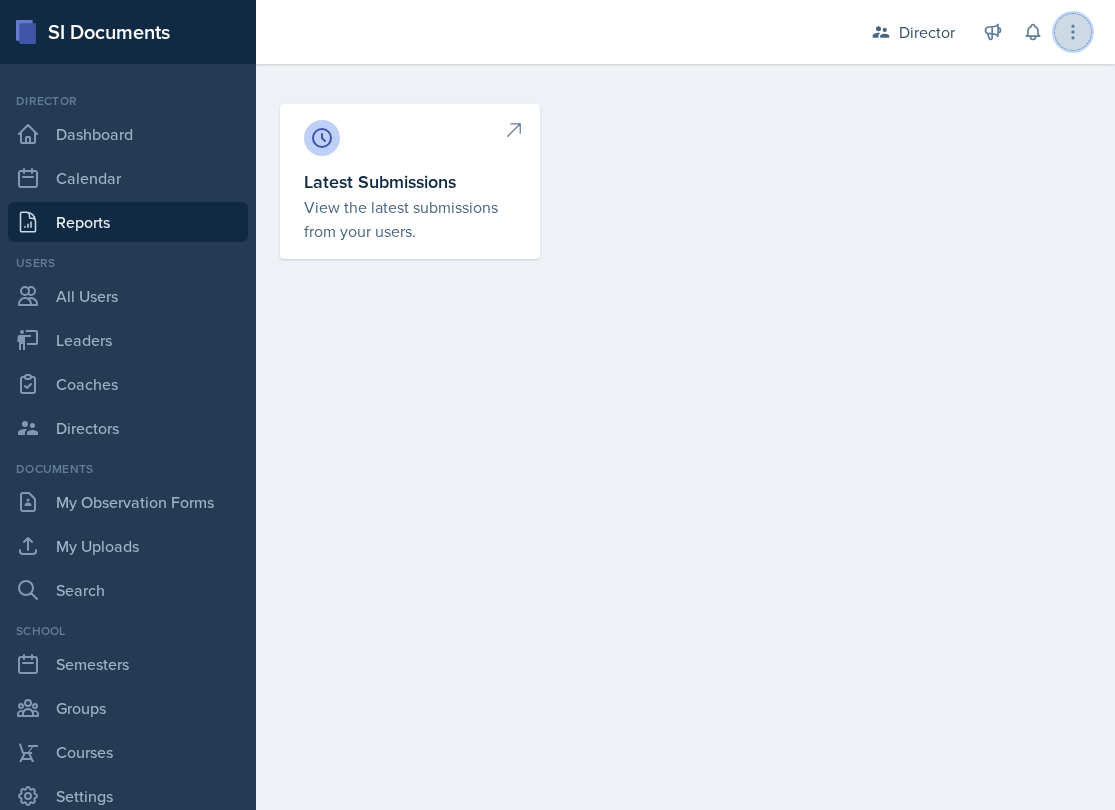 click 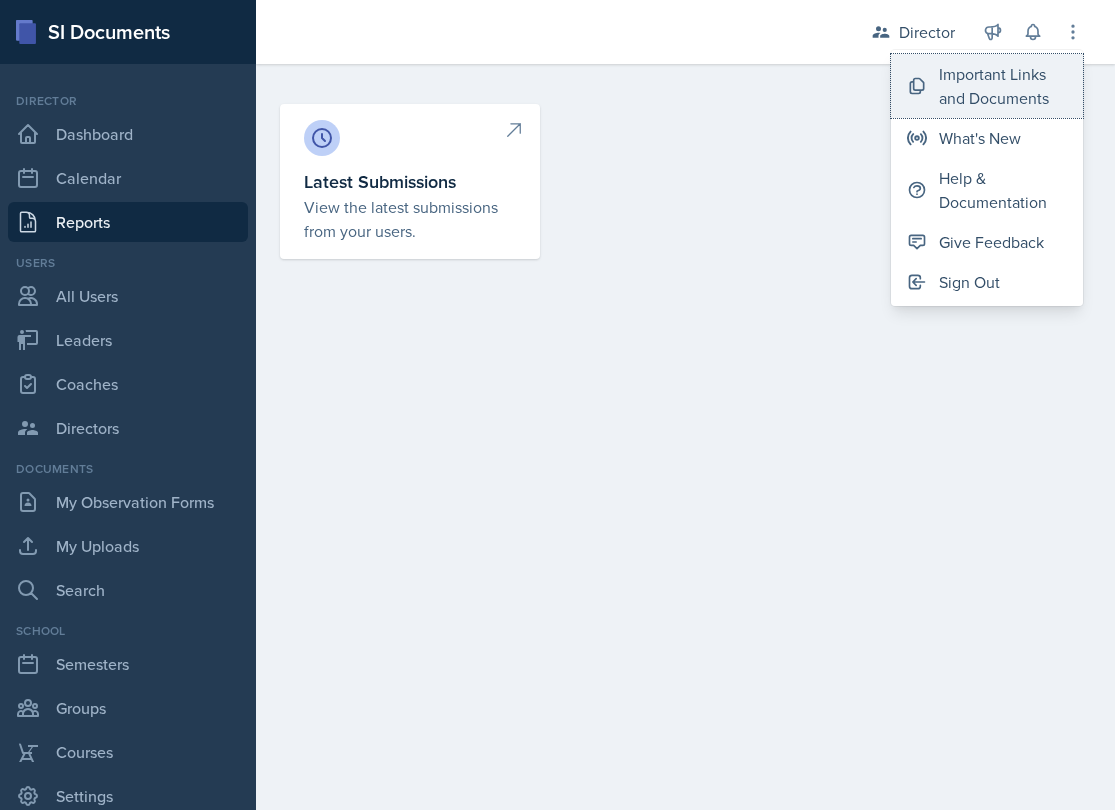 click on "Important Links and Documents" at bounding box center (1003, 86) 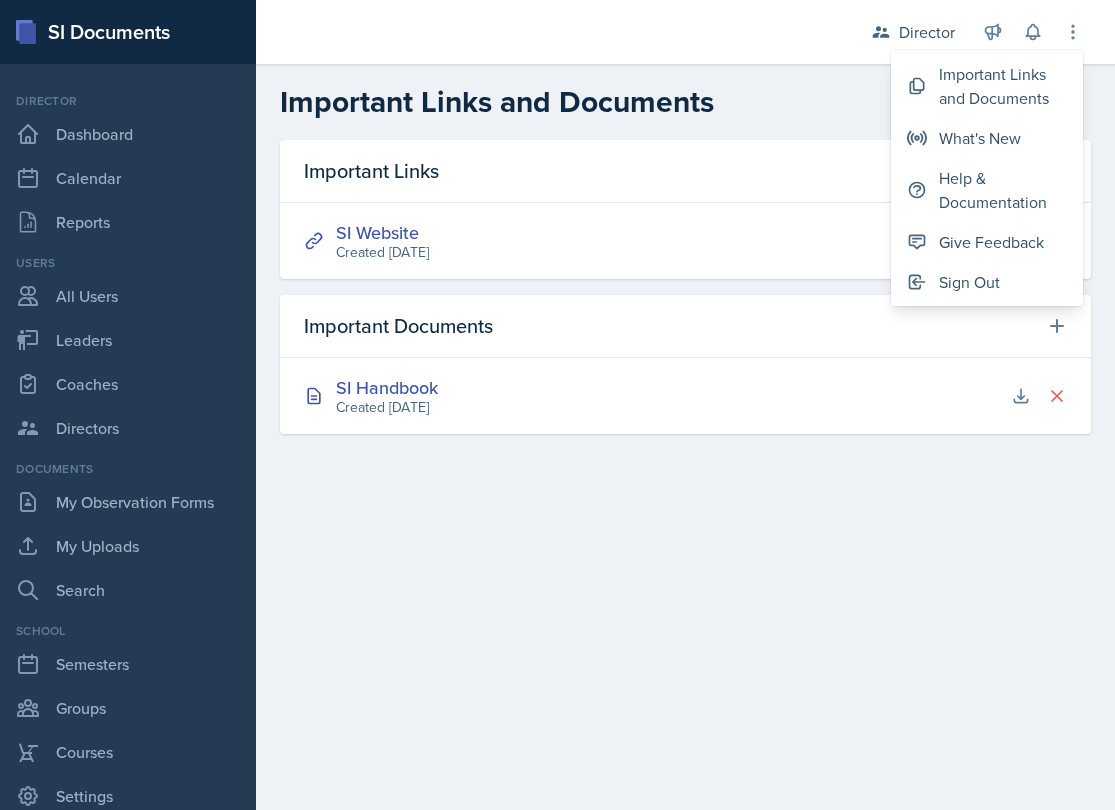 click on "Important Links and Documents   Important Links         SI Website   Created [DATE]             New Important Link   [PERSON_NAME]              Link                       Create             Cancel        Delete Important Link   Are you sure you want to delete ? This link will no longer be available.            Delete             Cancel    Important Documents         SI Handbook   Created [DATE]             New Important Document   Title
Drop your files here or
browse                Create             Cancel        Delete Important Document   Are you sure you want to delete ? This document will no longer be available.            Delete             Cancel" at bounding box center (685, 437) 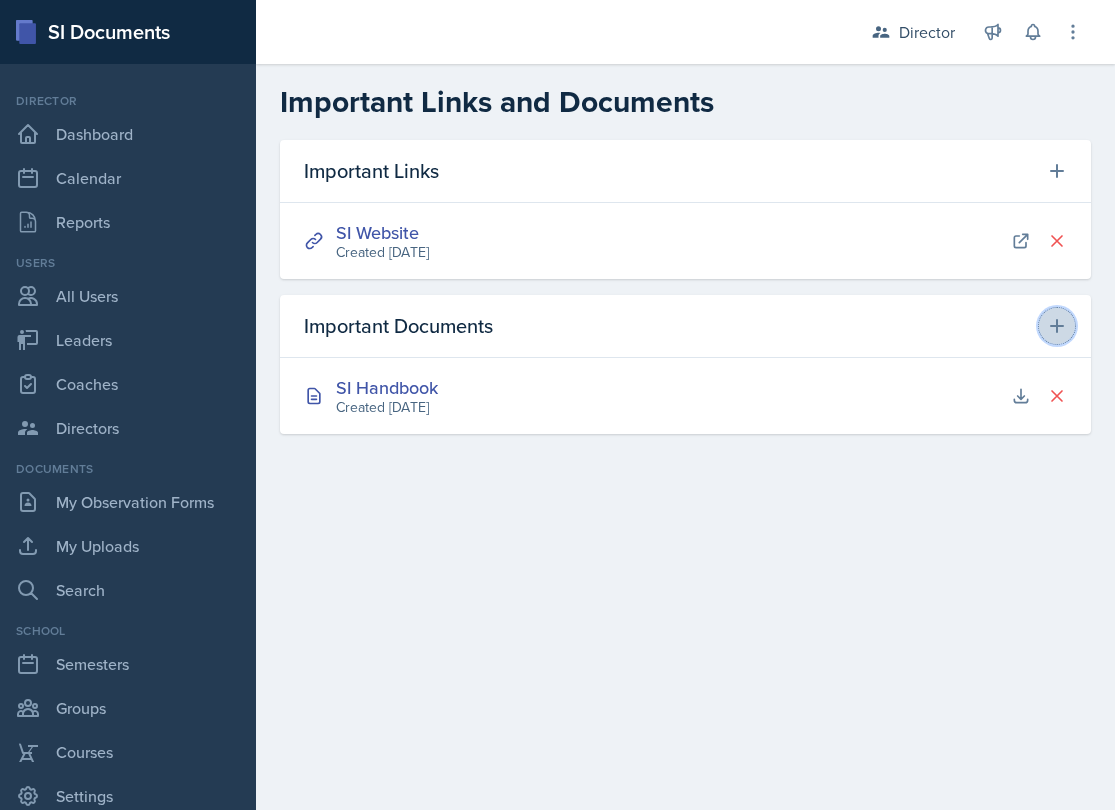 click 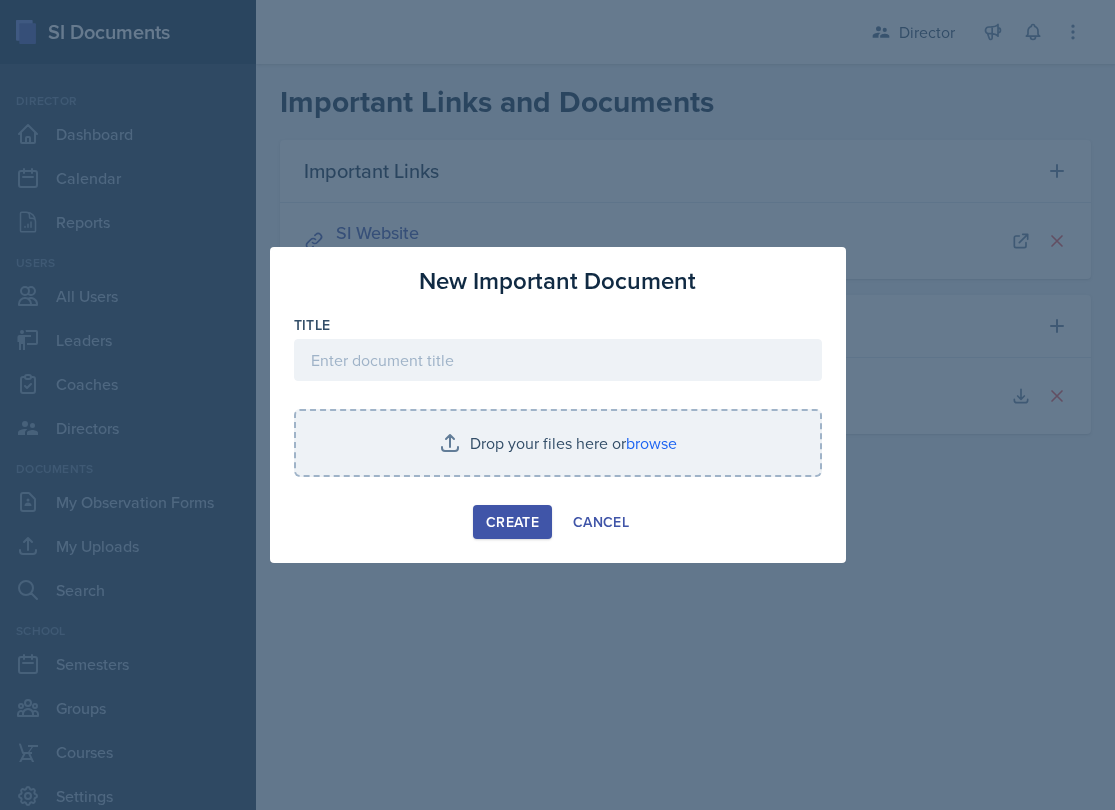 click at bounding box center (557, 405) 